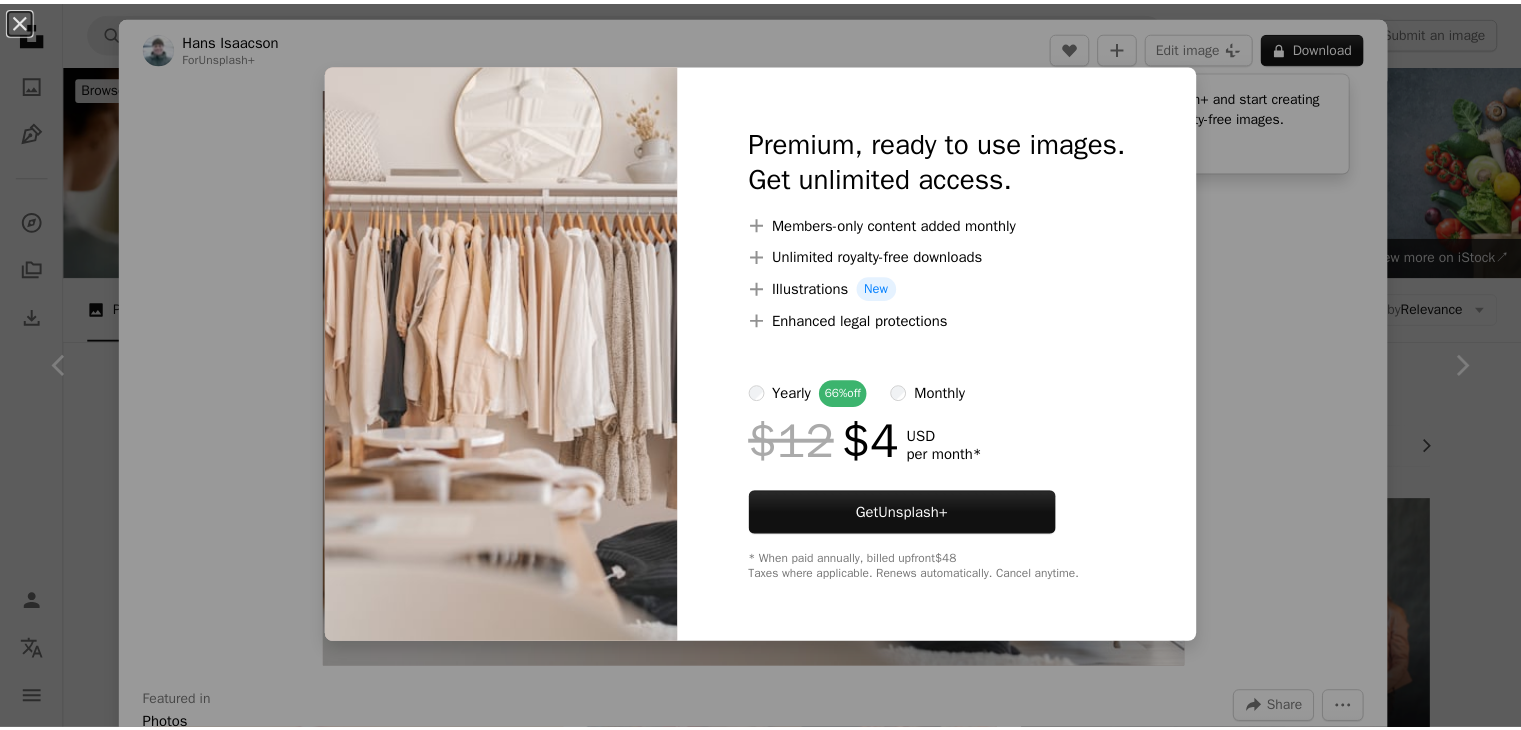 scroll, scrollTop: 3400, scrollLeft: 0, axis: vertical 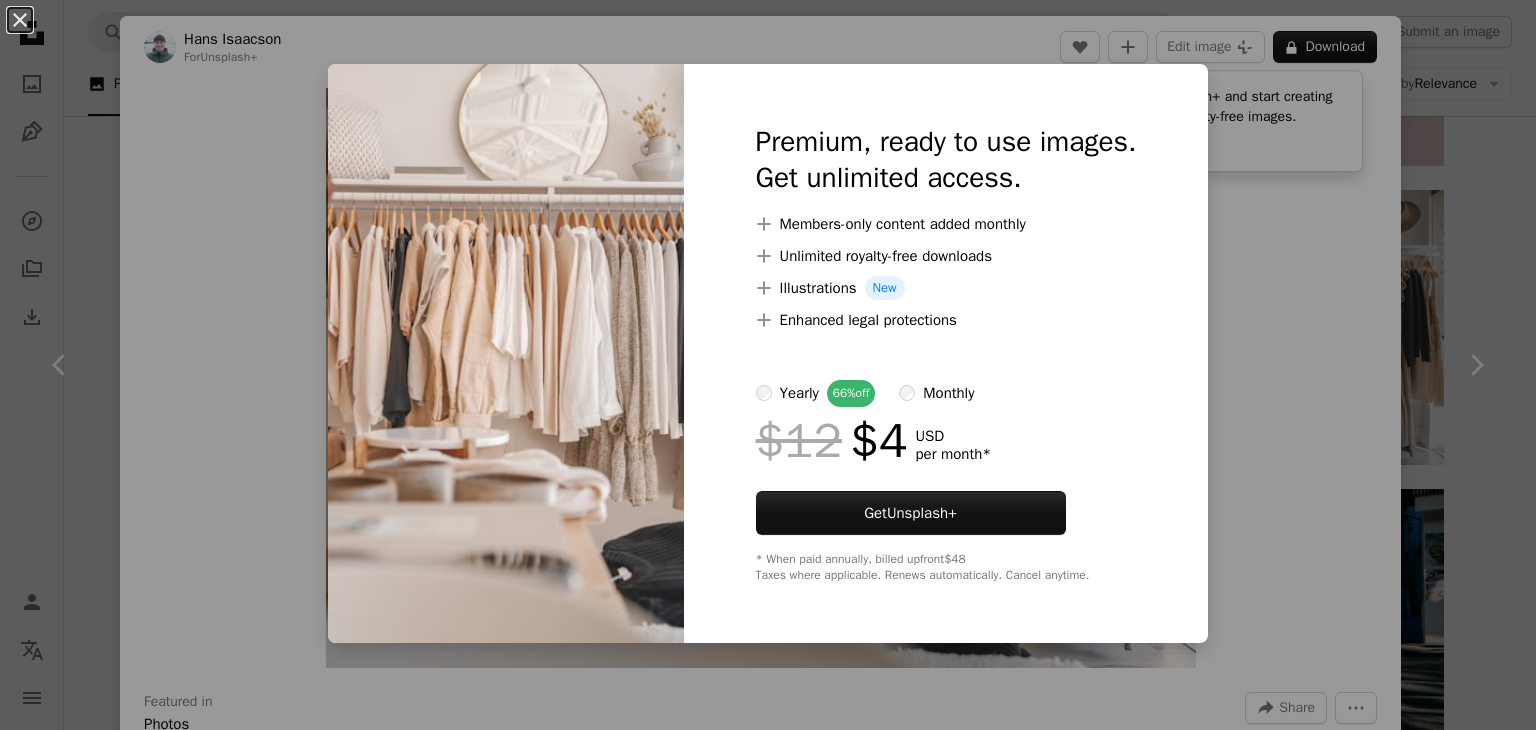 click on "An X shape Premium, ready to use images. Get unlimited access. A plus sign Members-only content added monthly A plus sign Unlimited royalty-free downloads A plus sign Illustrations  New A plus sign Enhanced legal protections yearly 66%  off monthly $12   $4 USD per month * Get  Unsplash+ * When paid annually, billed upfront  $48 Taxes where applicable. Renews automatically. Cancel anytime." at bounding box center [768, 365] 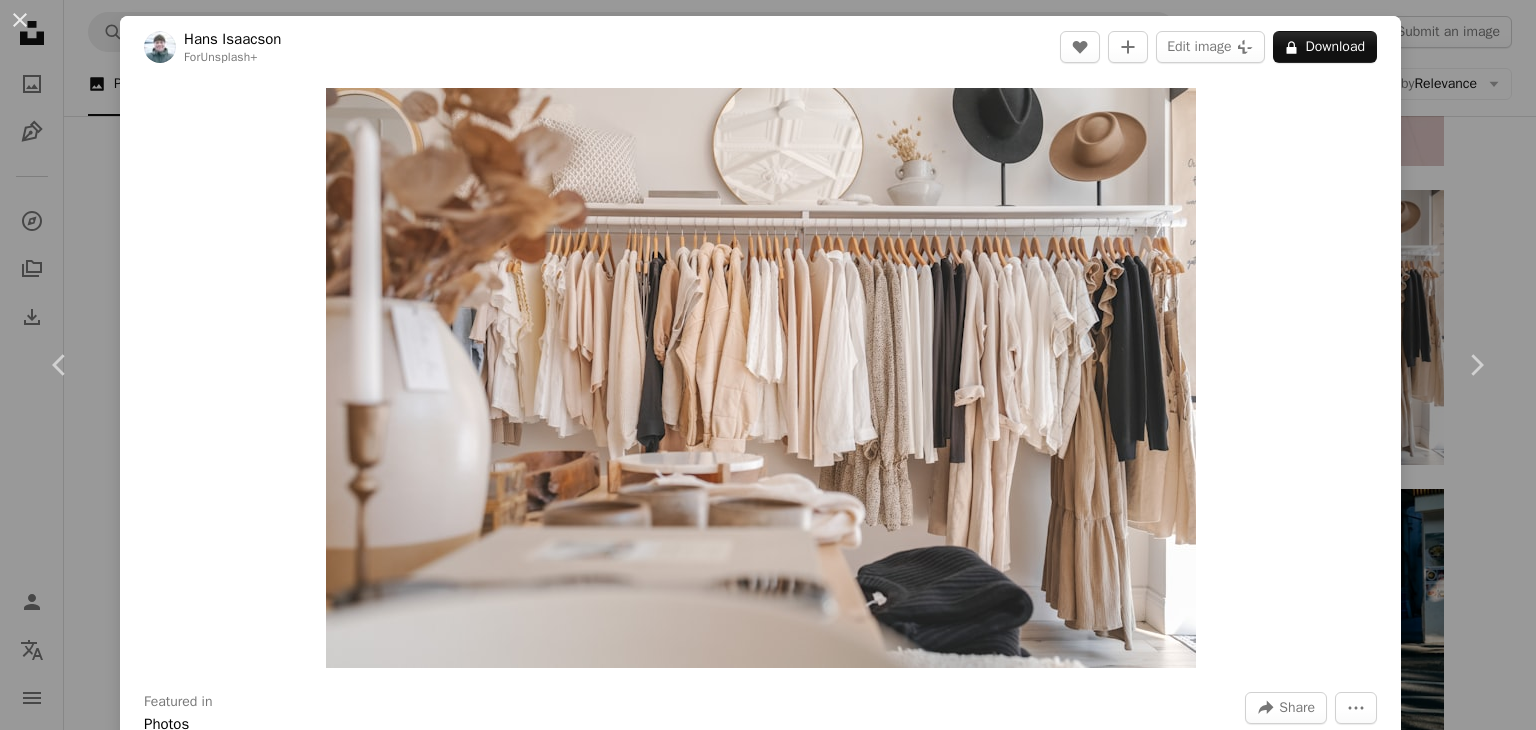 click on "An X shape" at bounding box center [20, 20] 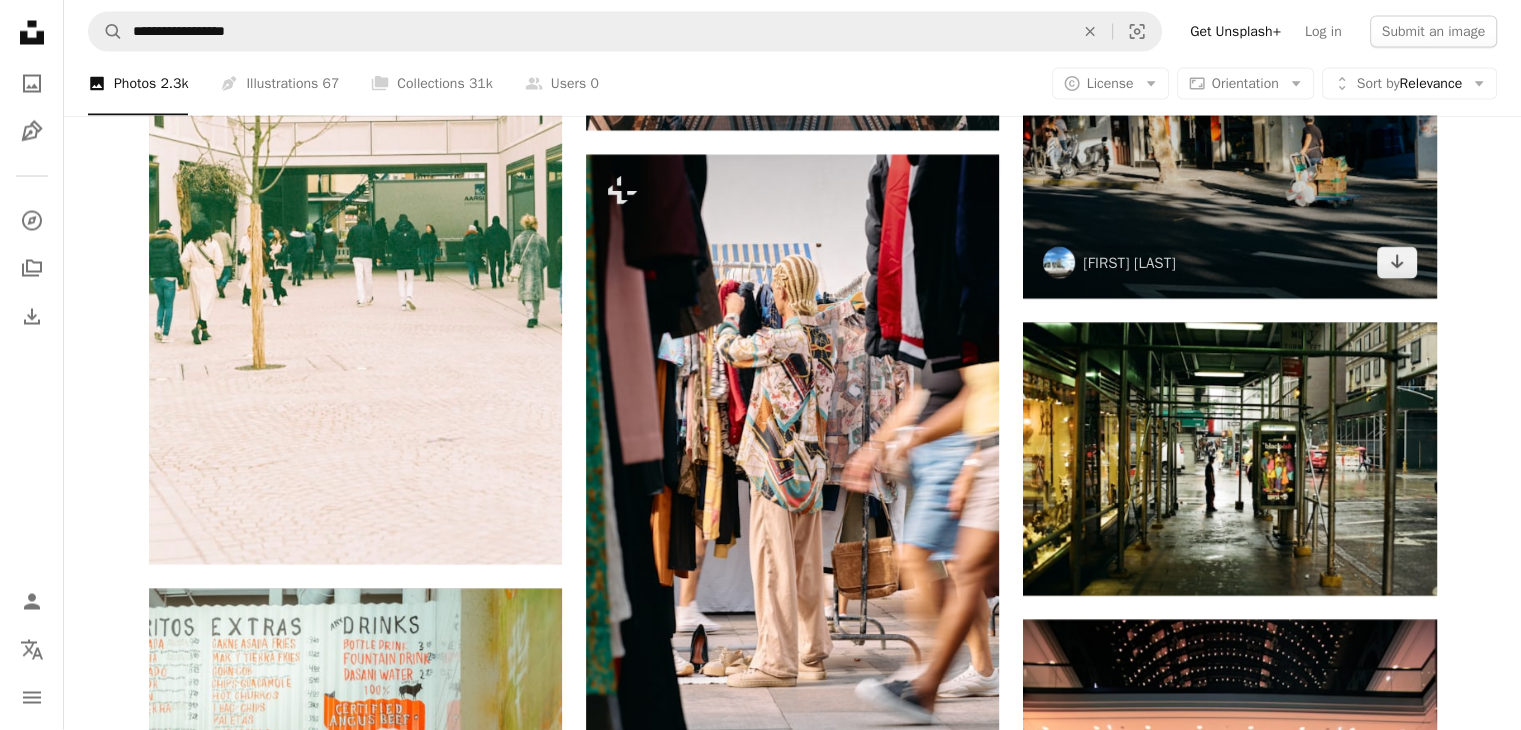scroll, scrollTop: 3800, scrollLeft: 0, axis: vertical 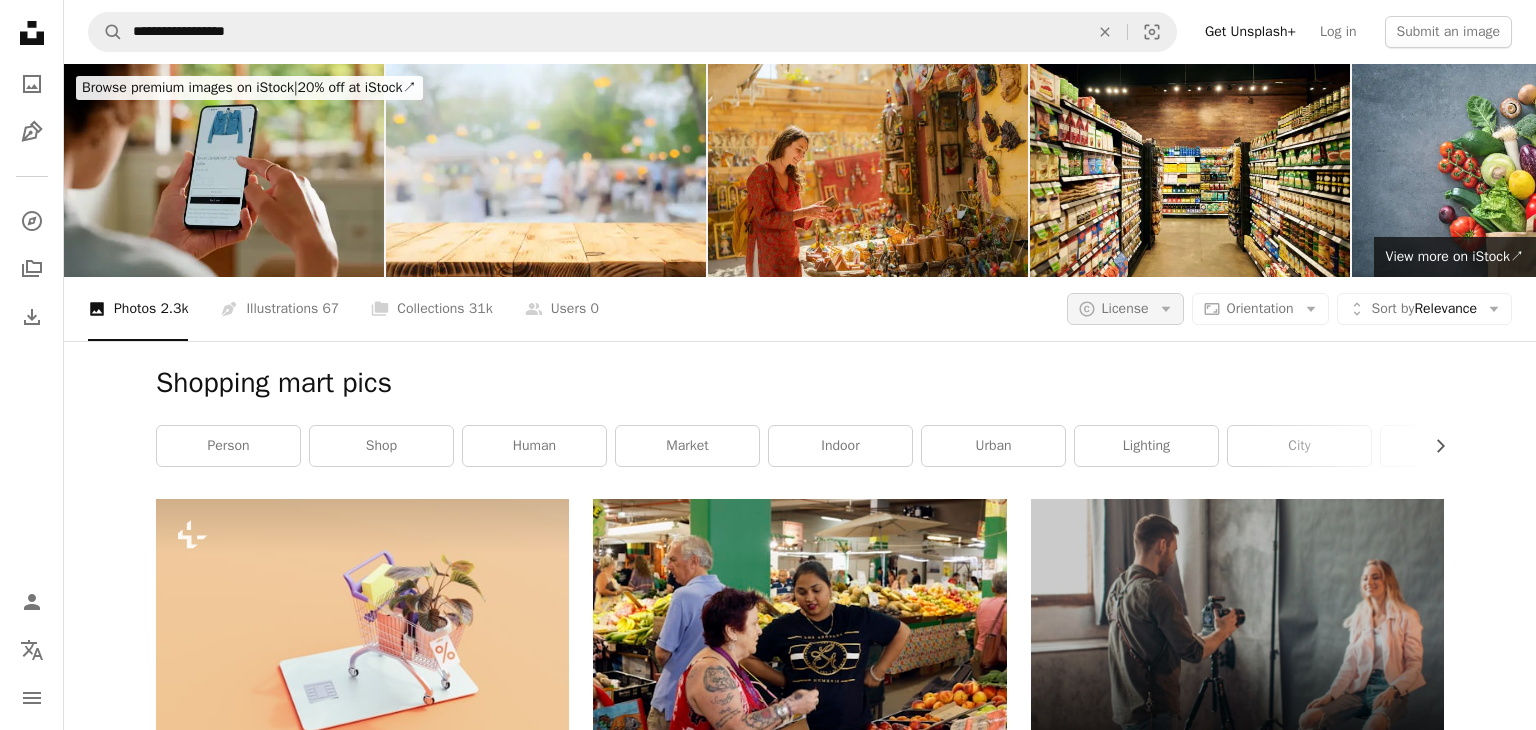 click on "A copyright icon © License Arrow down" at bounding box center (1125, 309) 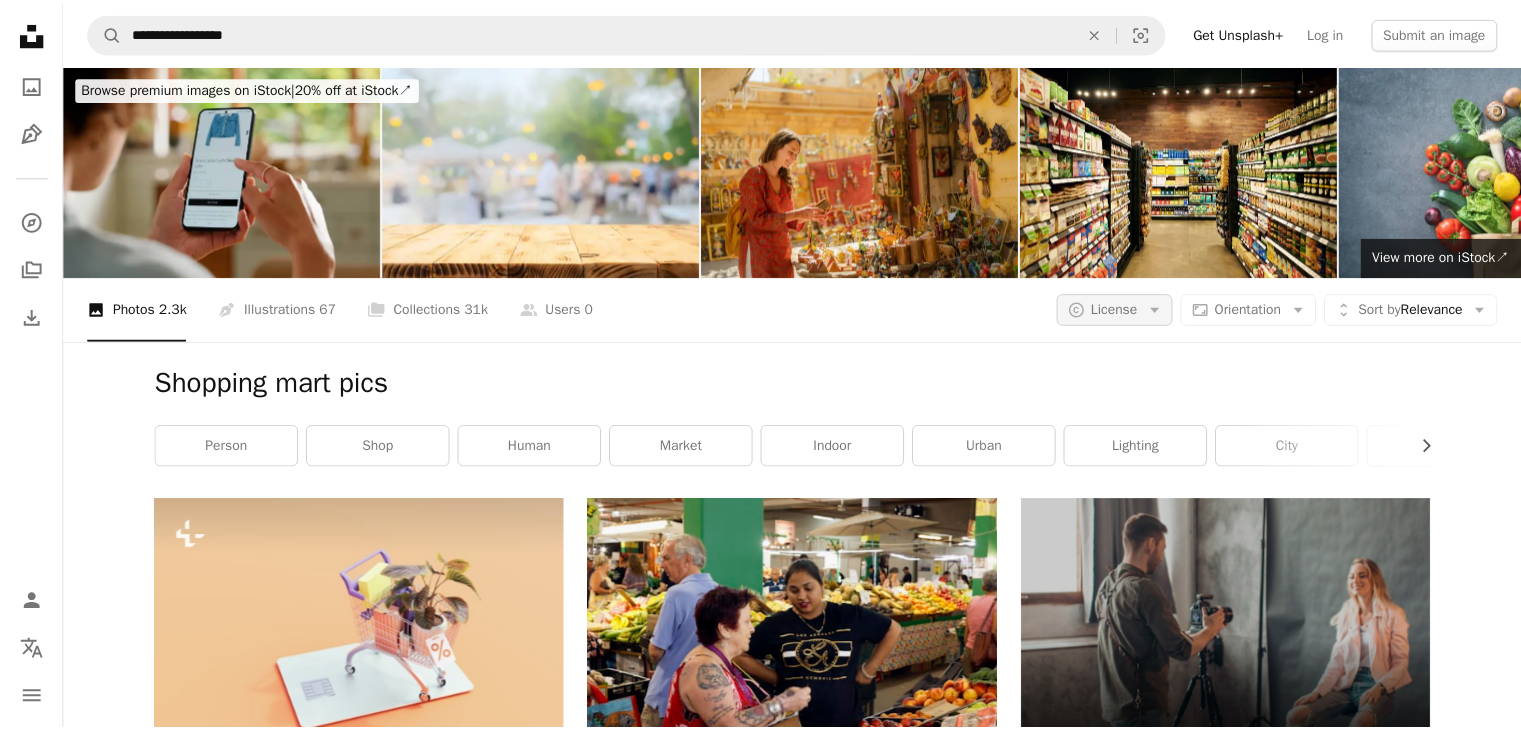 scroll, scrollTop: 3800, scrollLeft: 0, axis: vertical 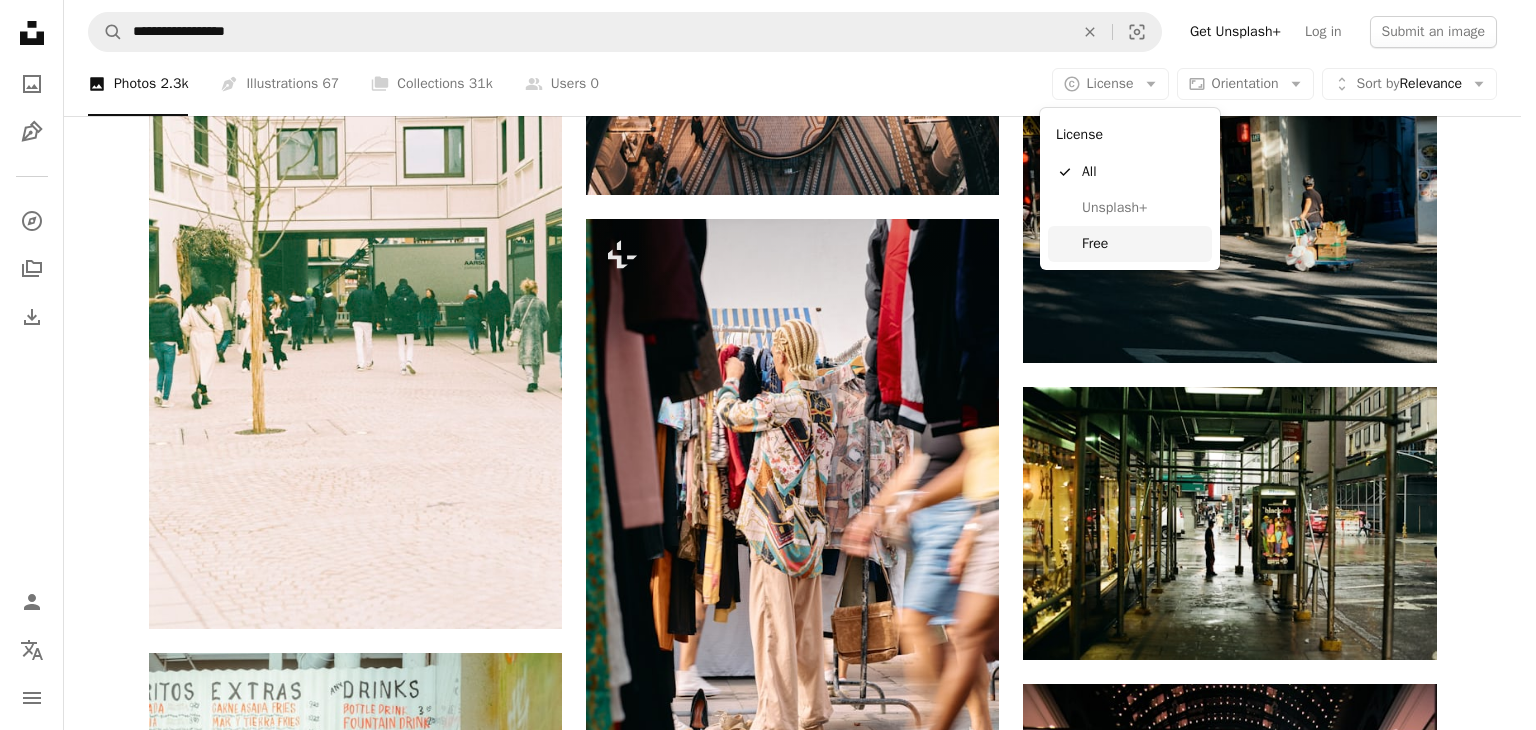 click on "Free" at bounding box center (1143, 244) 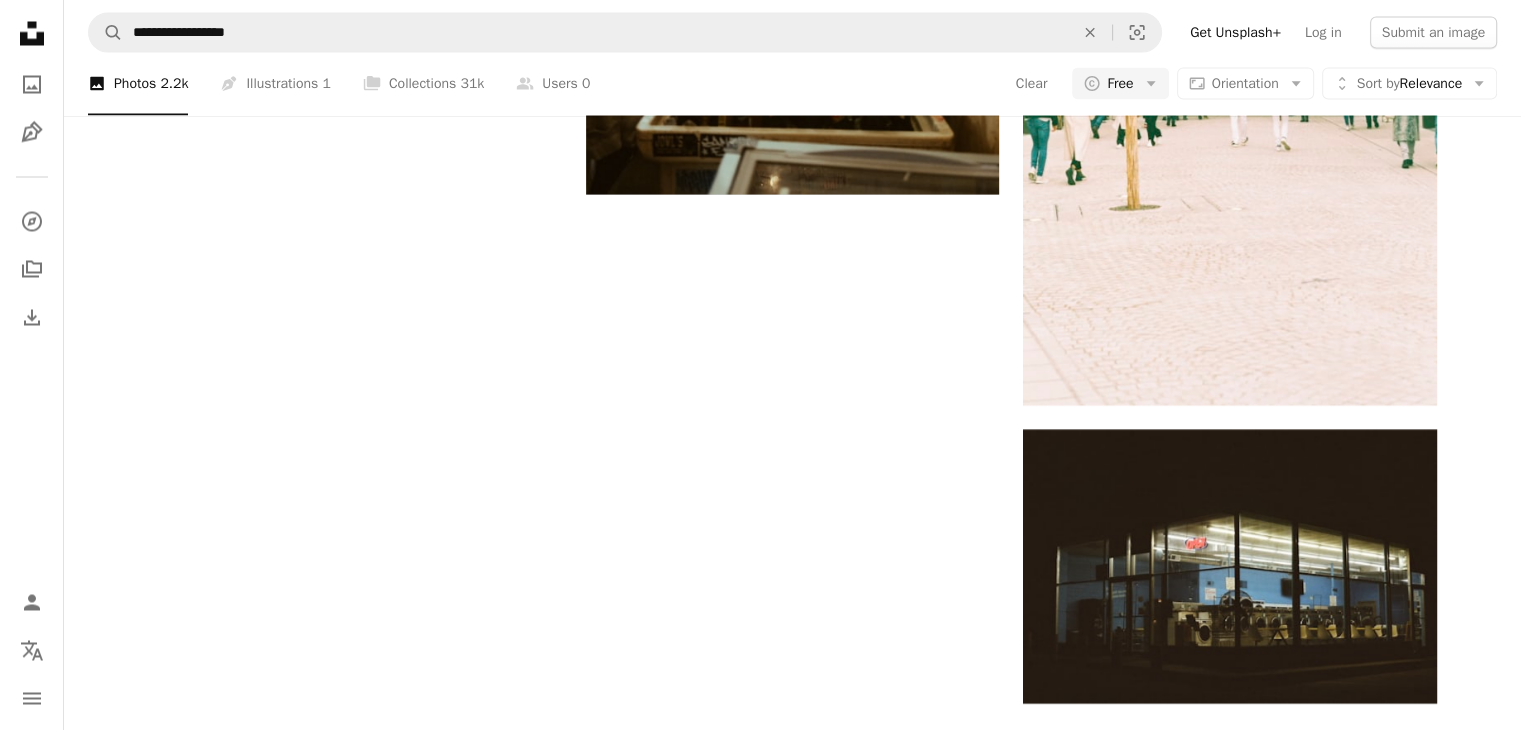 scroll, scrollTop: 4400, scrollLeft: 0, axis: vertical 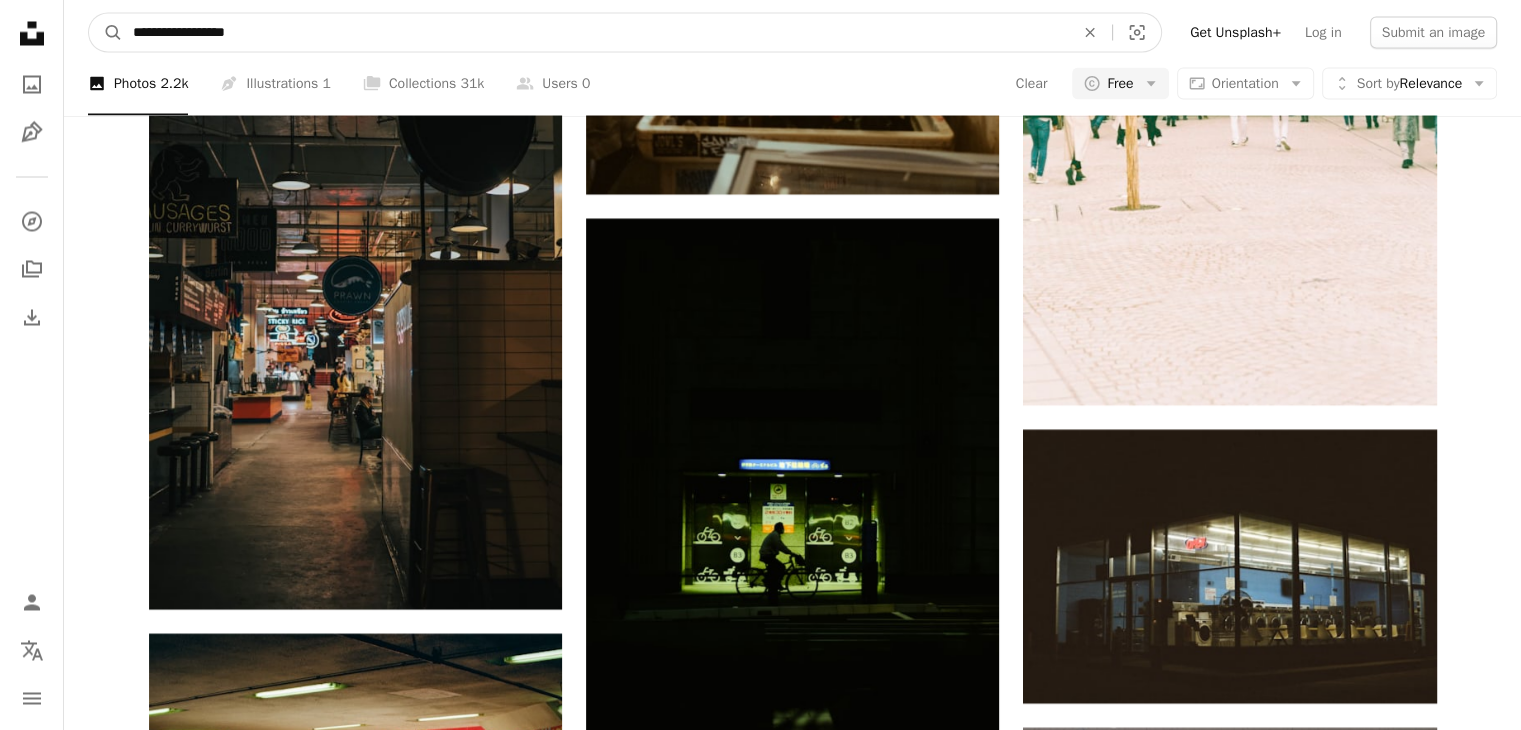 drag, startPoint x: 145, startPoint y: 35, endPoint x: 171, endPoint y: 27, distance: 27.202942 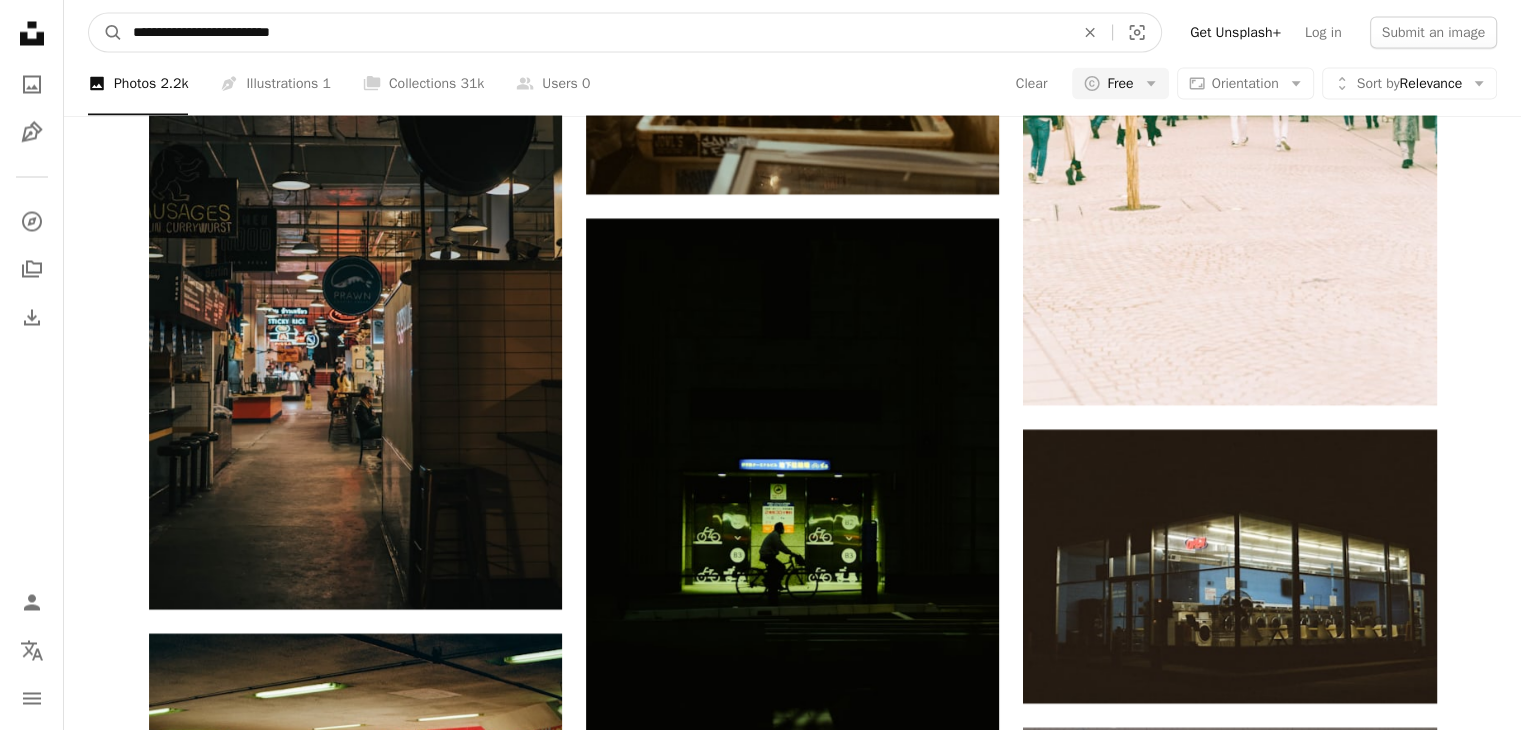 type on "**********" 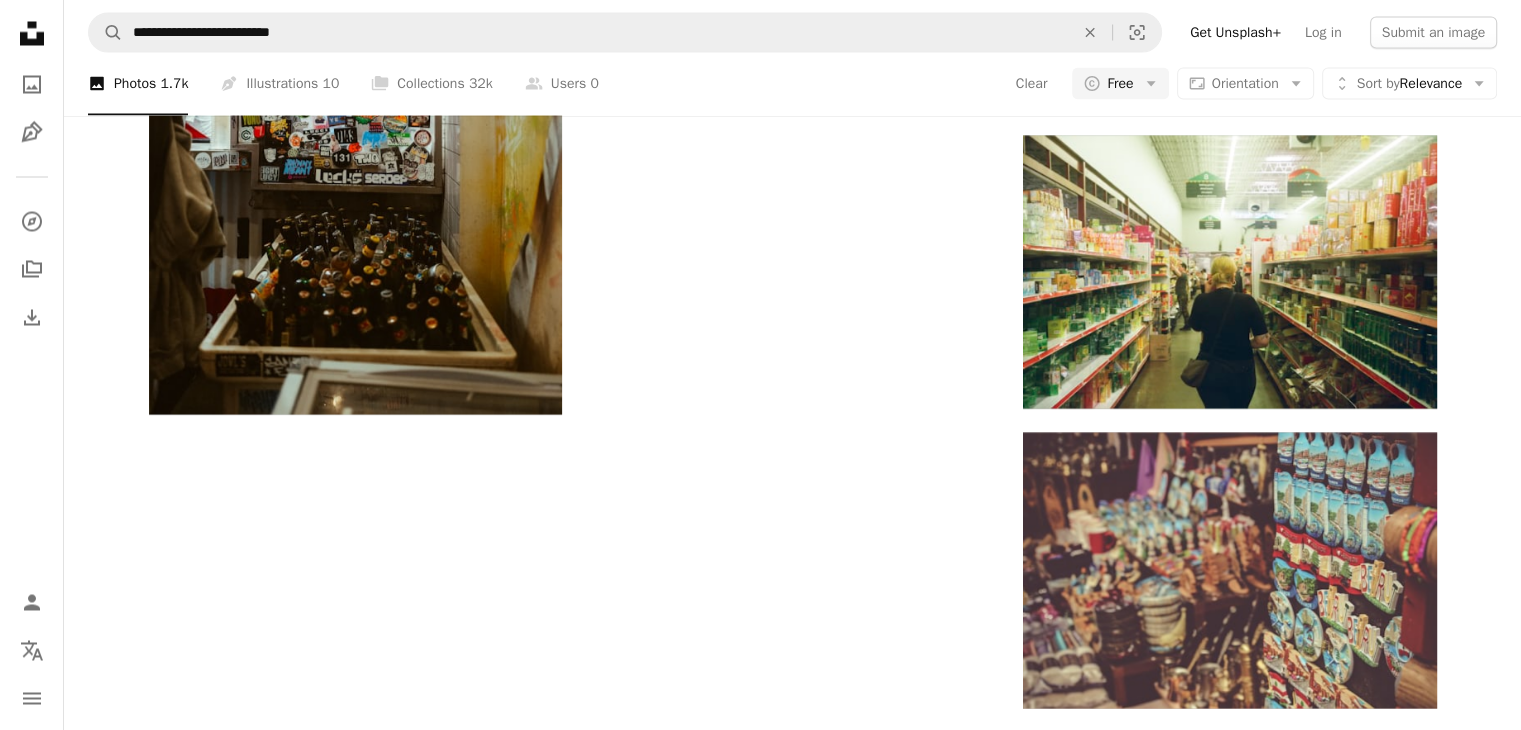 scroll, scrollTop: 3995, scrollLeft: 0, axis: vertical 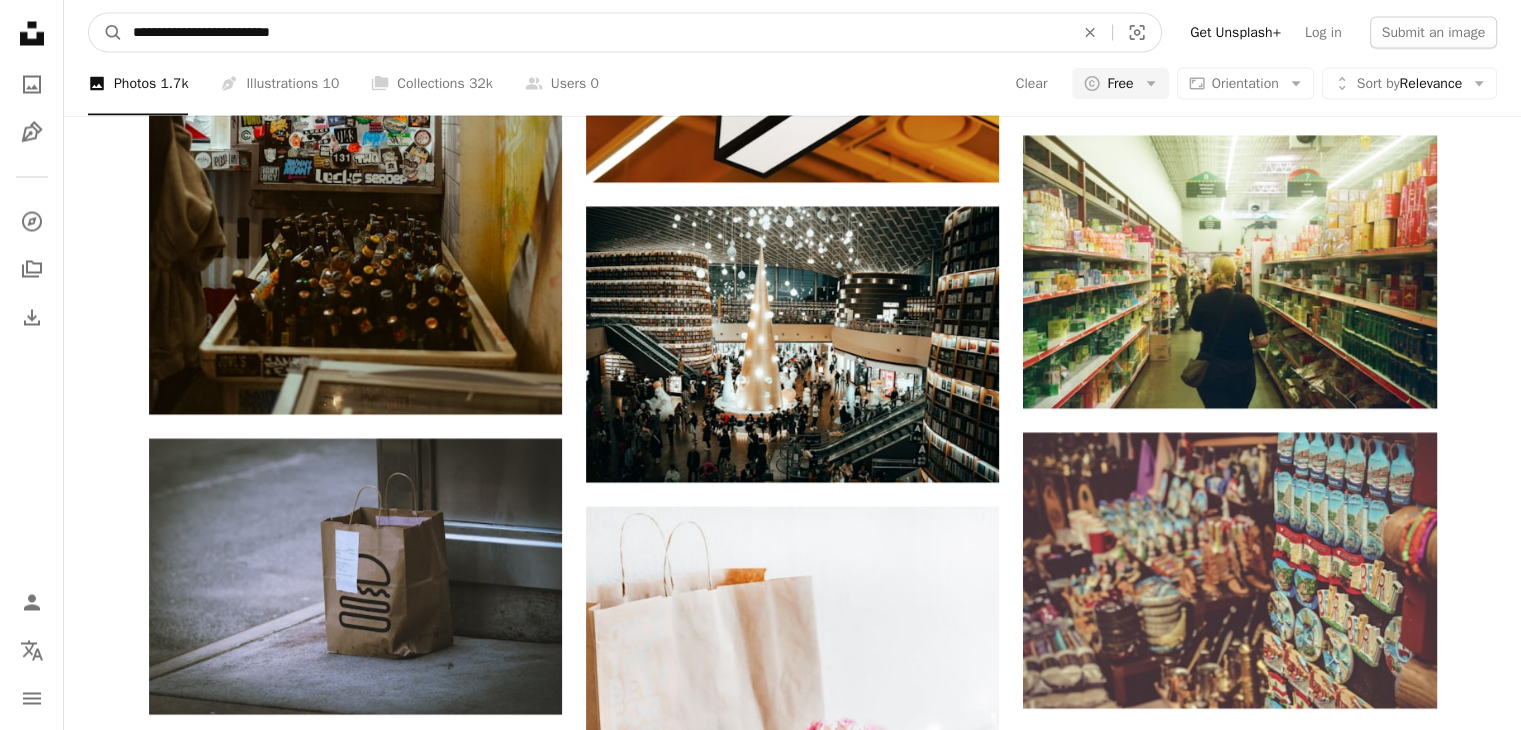 click on "**********" at bounding box center (595, 32) 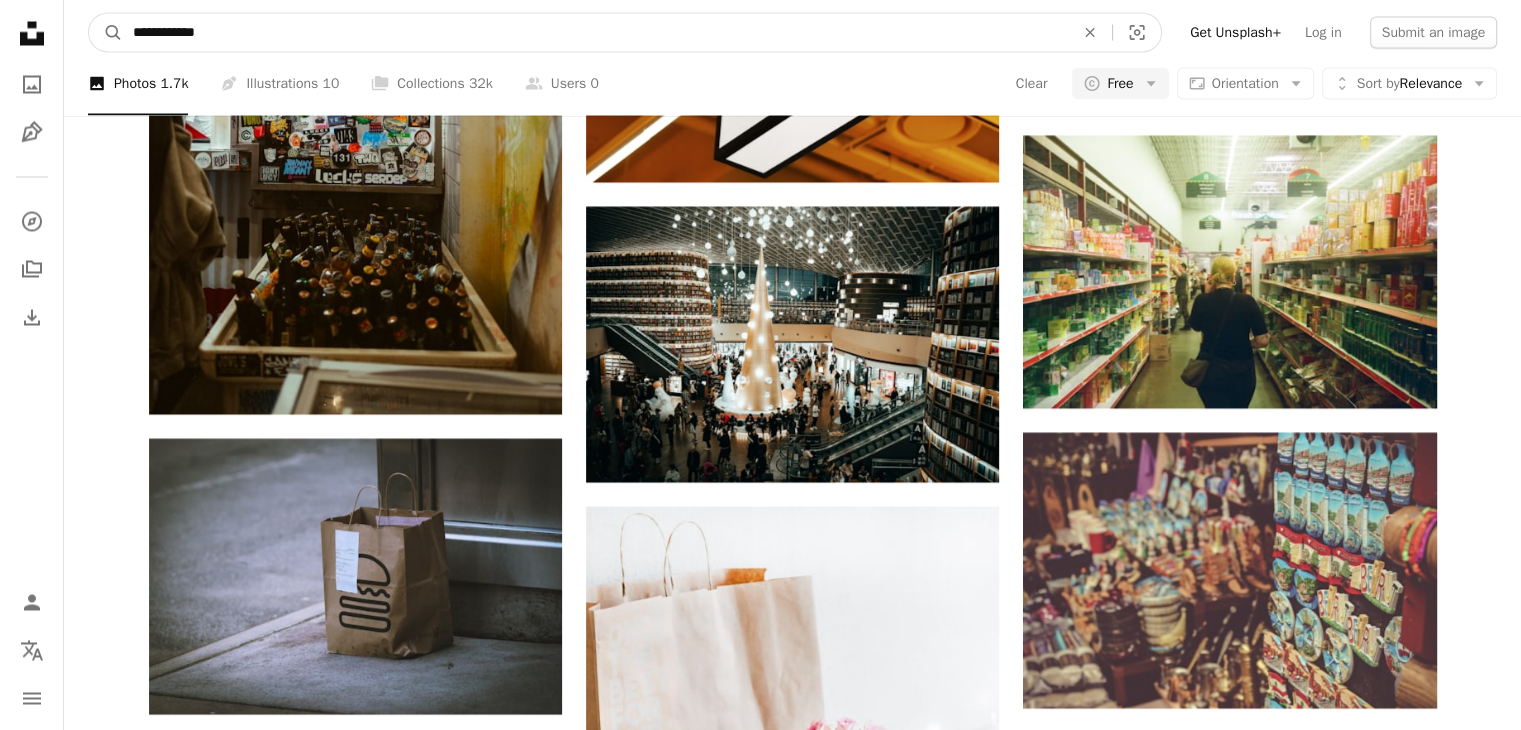 type on "**********" 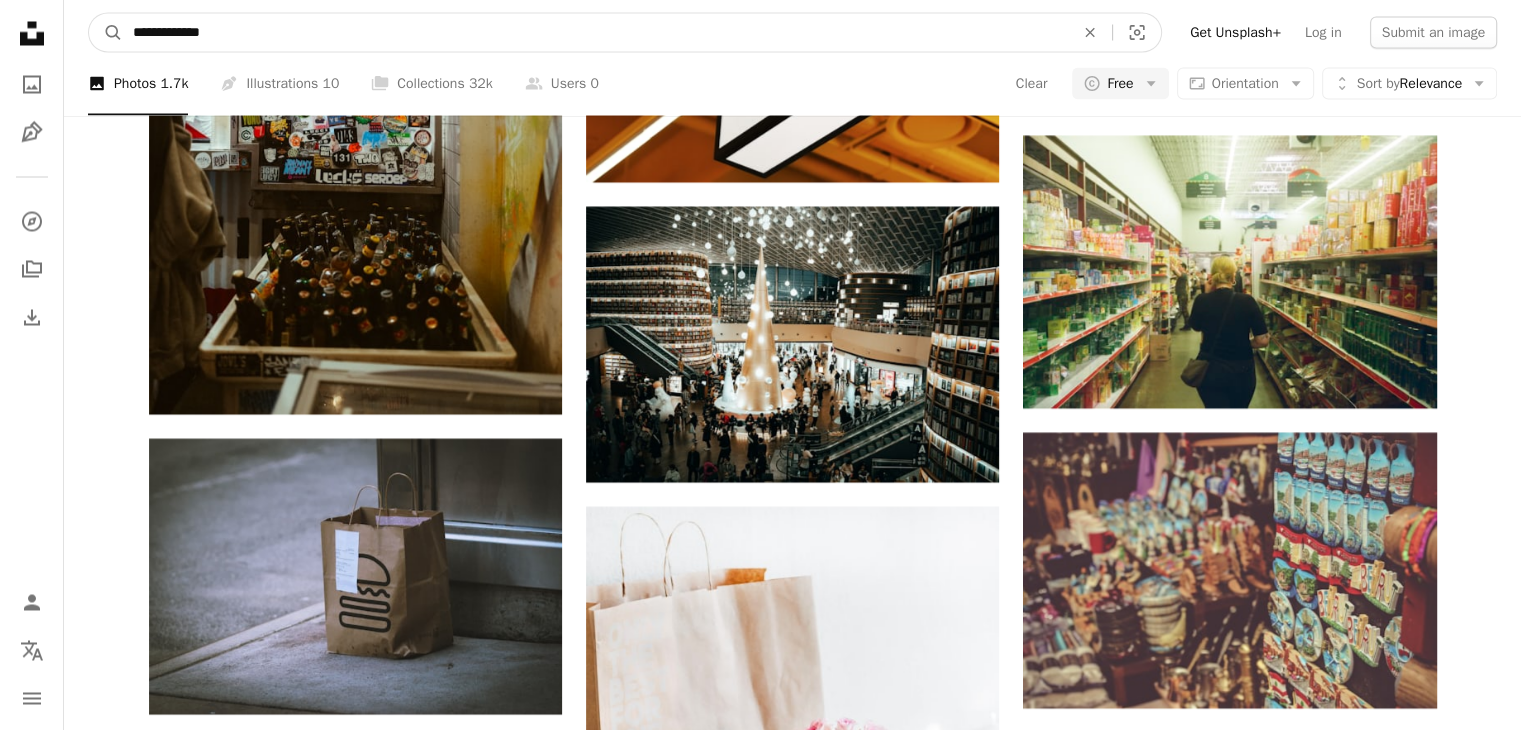 click on "A magnifying glass" at bounding box center [106, 32] 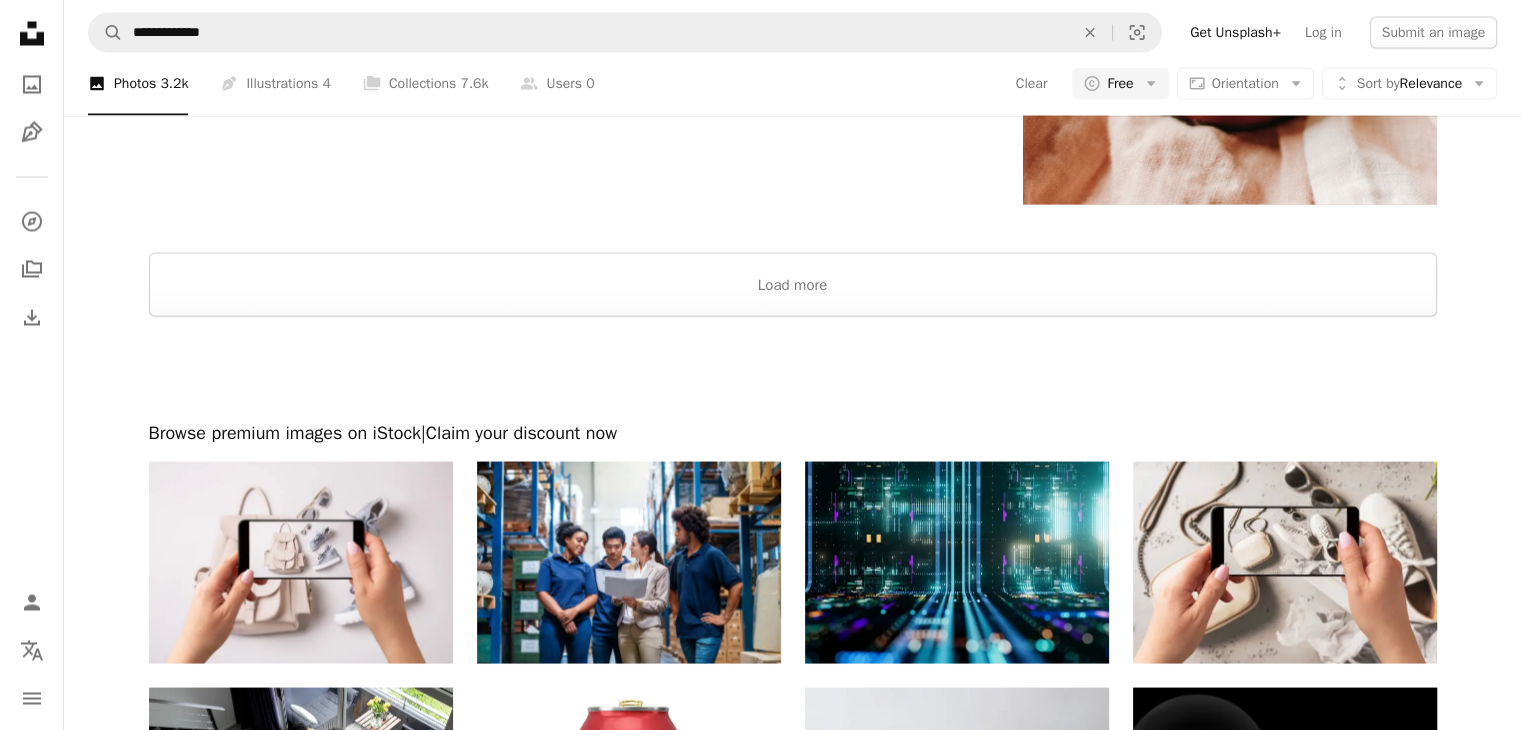 scroll, scrollTop: 2900, scrollLeft: 0, axis: vertical 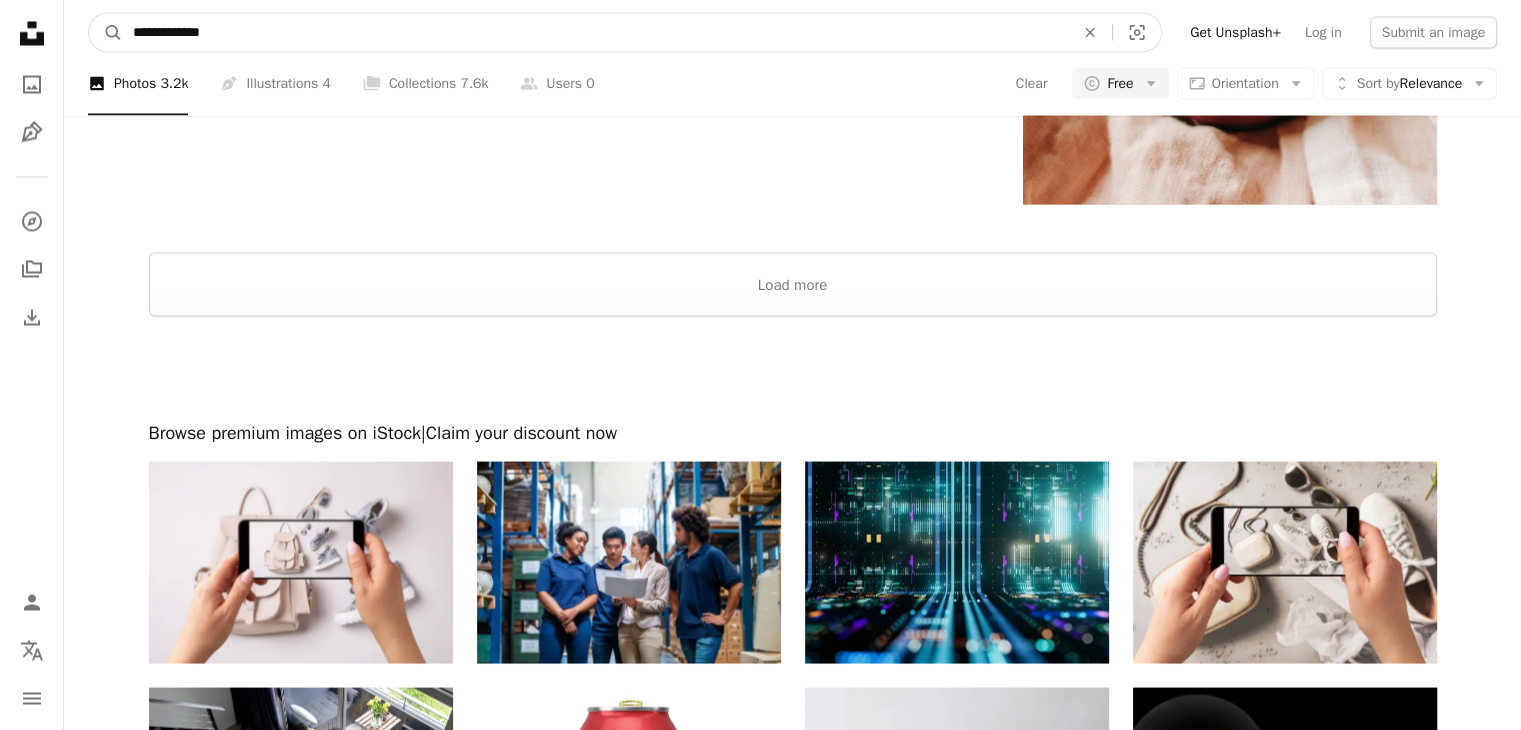 click on "**********" at bounding box center [595, 32] 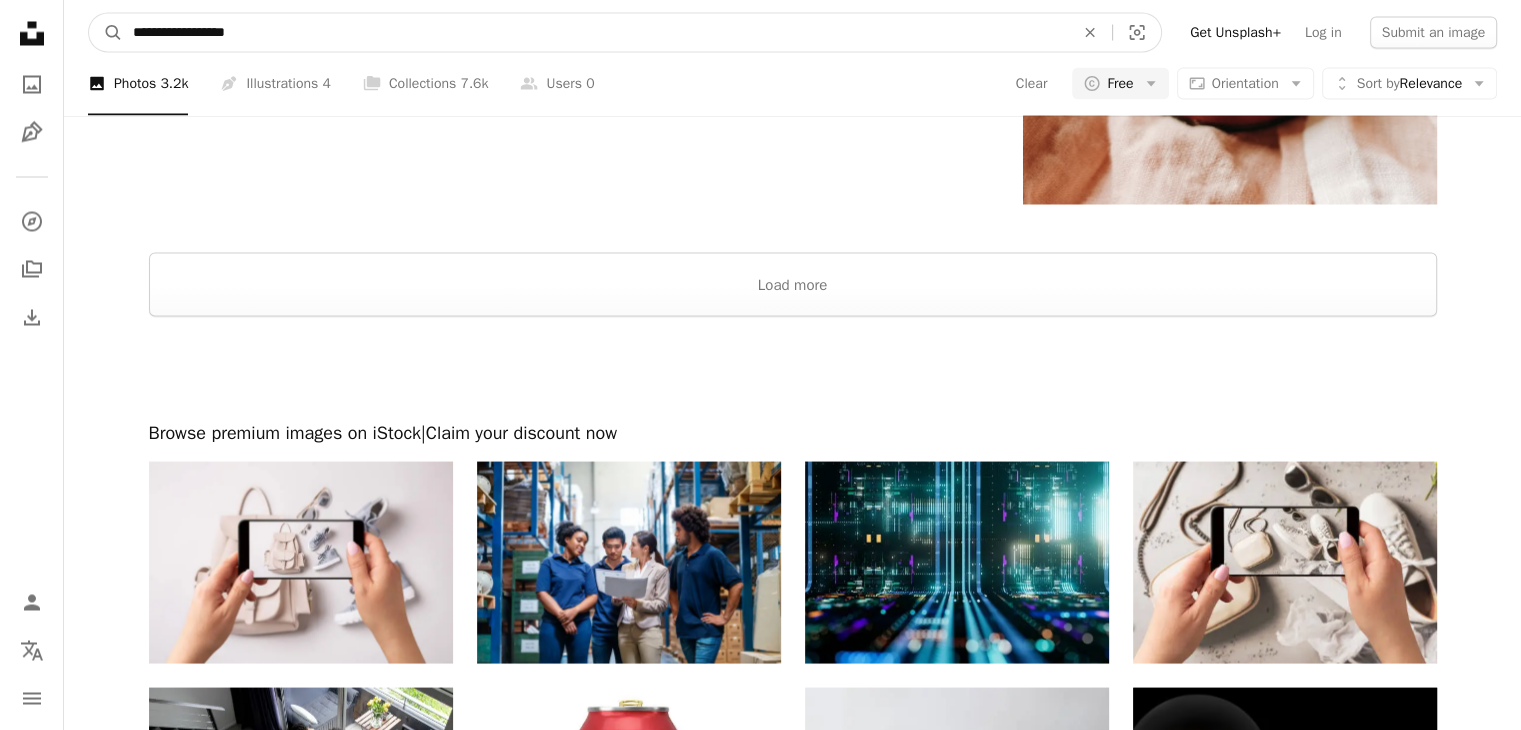 type on "**********" 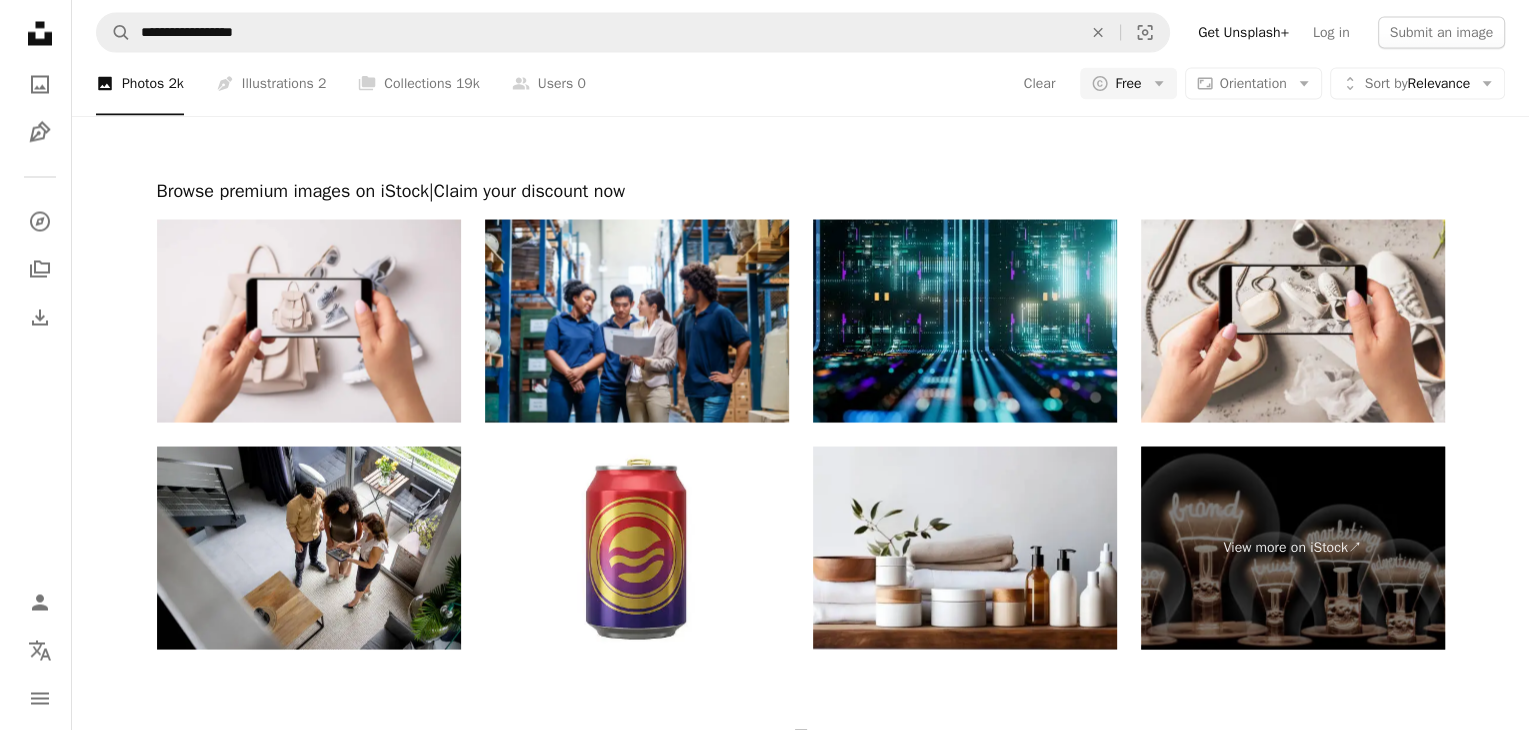 scroll, scrollTop: 1848, scrollLeft: 0, axis: vertical 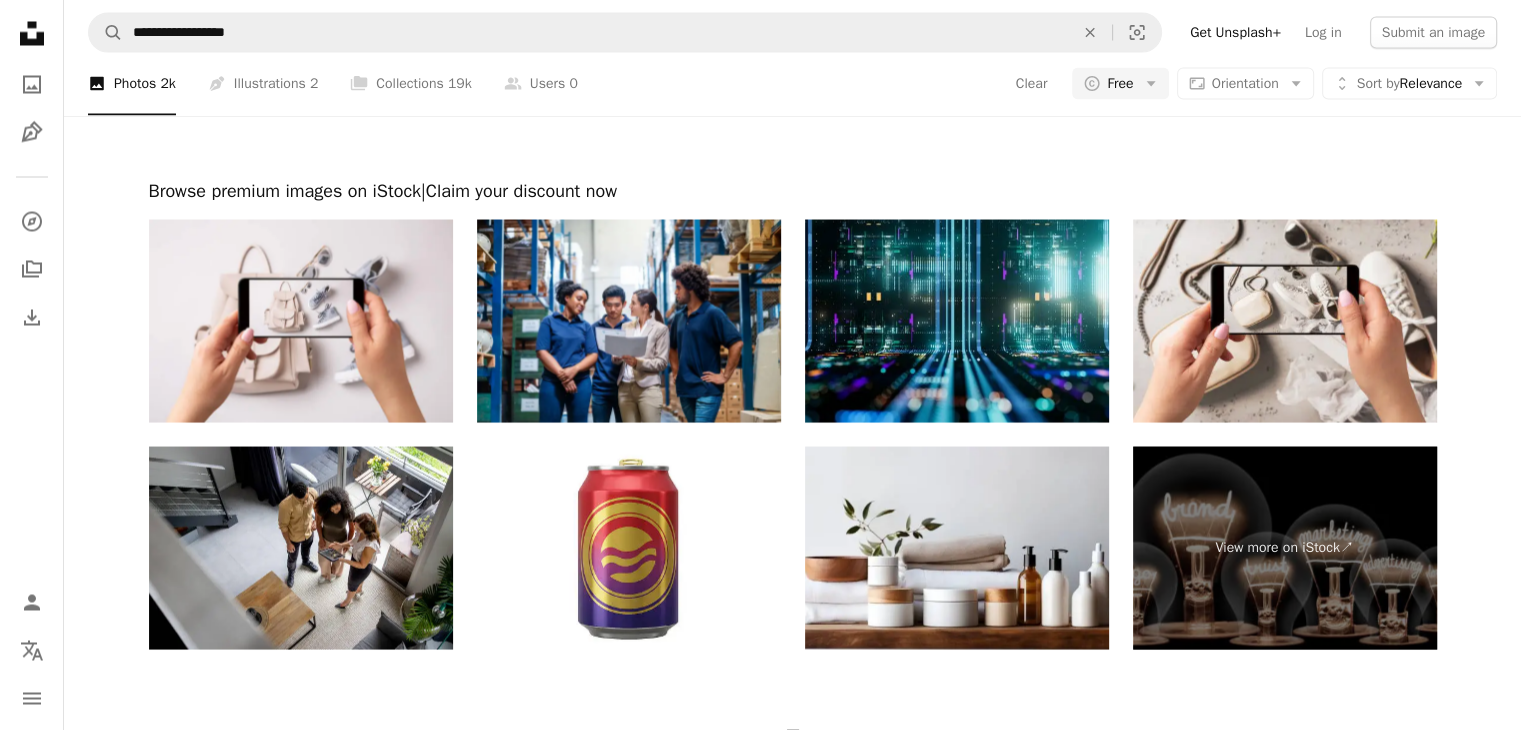 click at bounding box center (355, -1588) 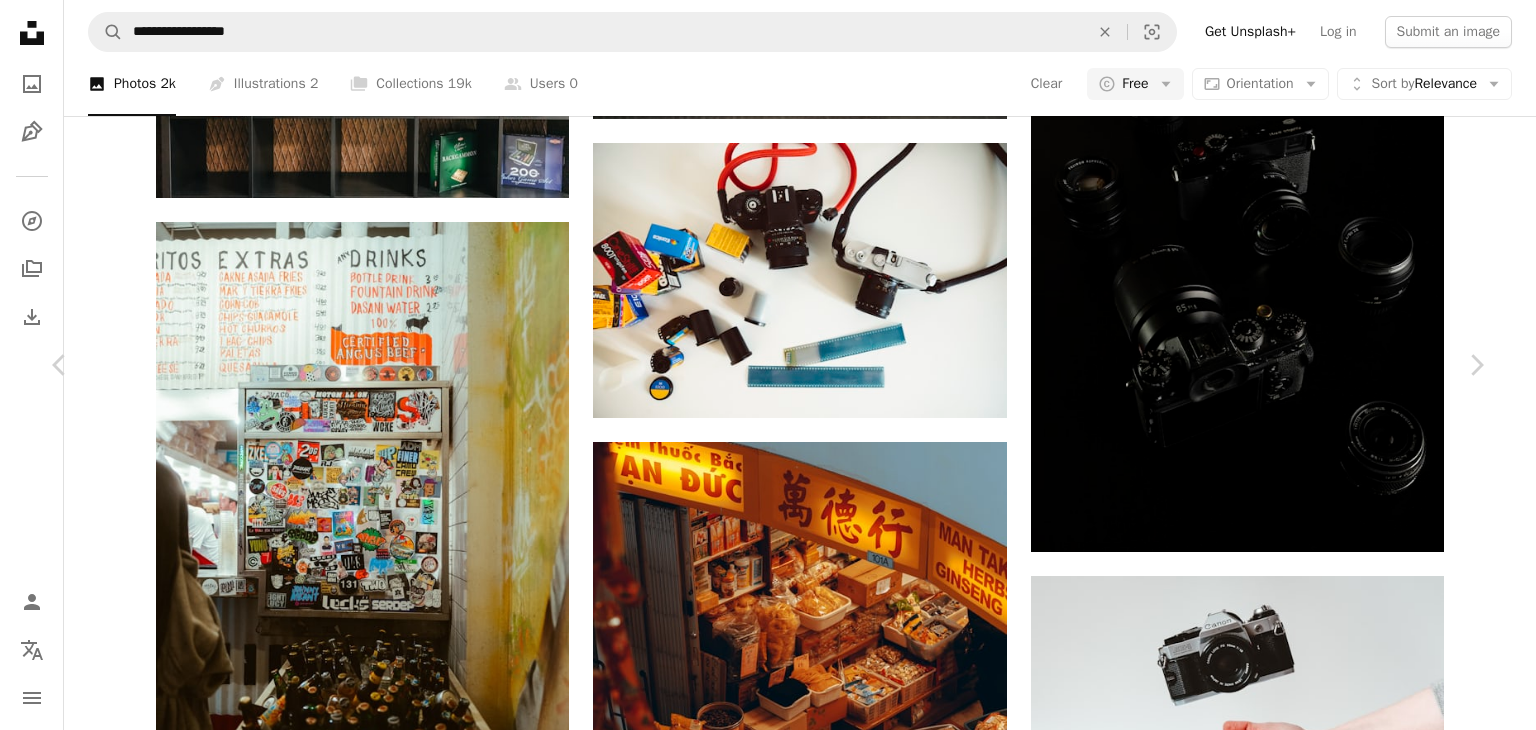 scroll, scrollTop: 1800, scrollLeft: 0, axis: vertical 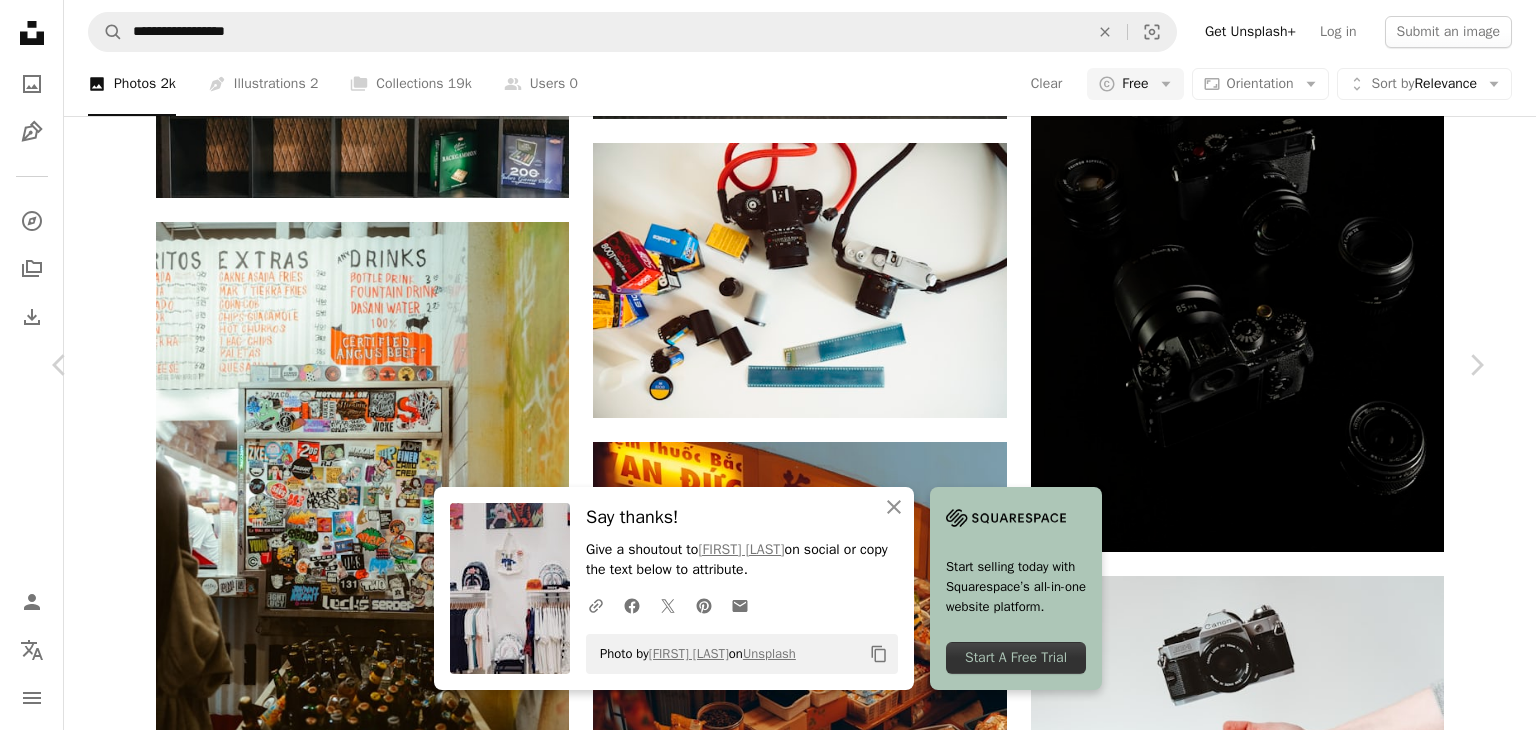 click on "Chevron down" 